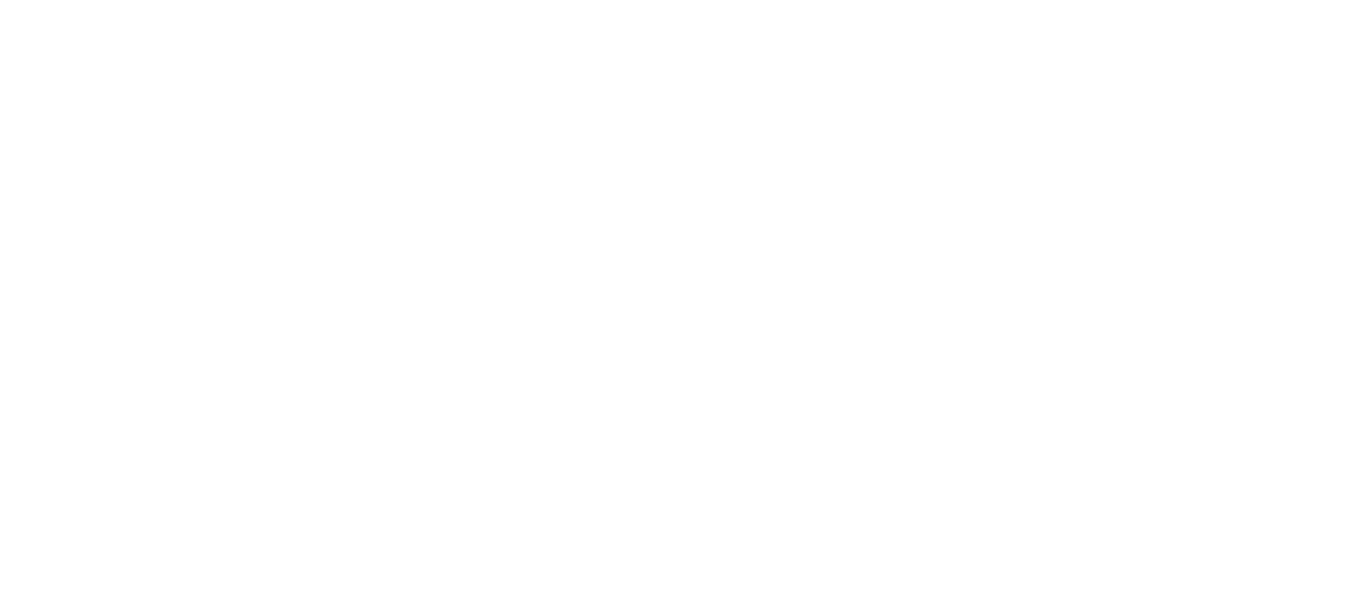 scroll, scrollTop: 0, scrollLeft: 0, axis: both 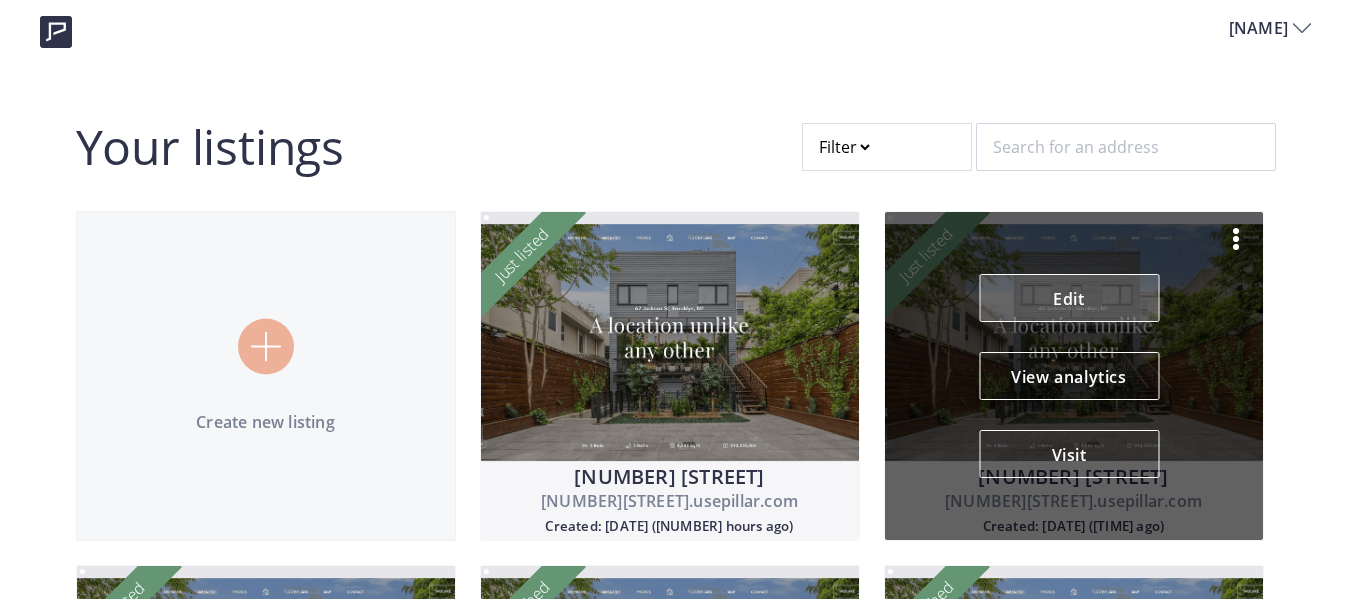 click on "Edit" at bounding box center (1069, 298) 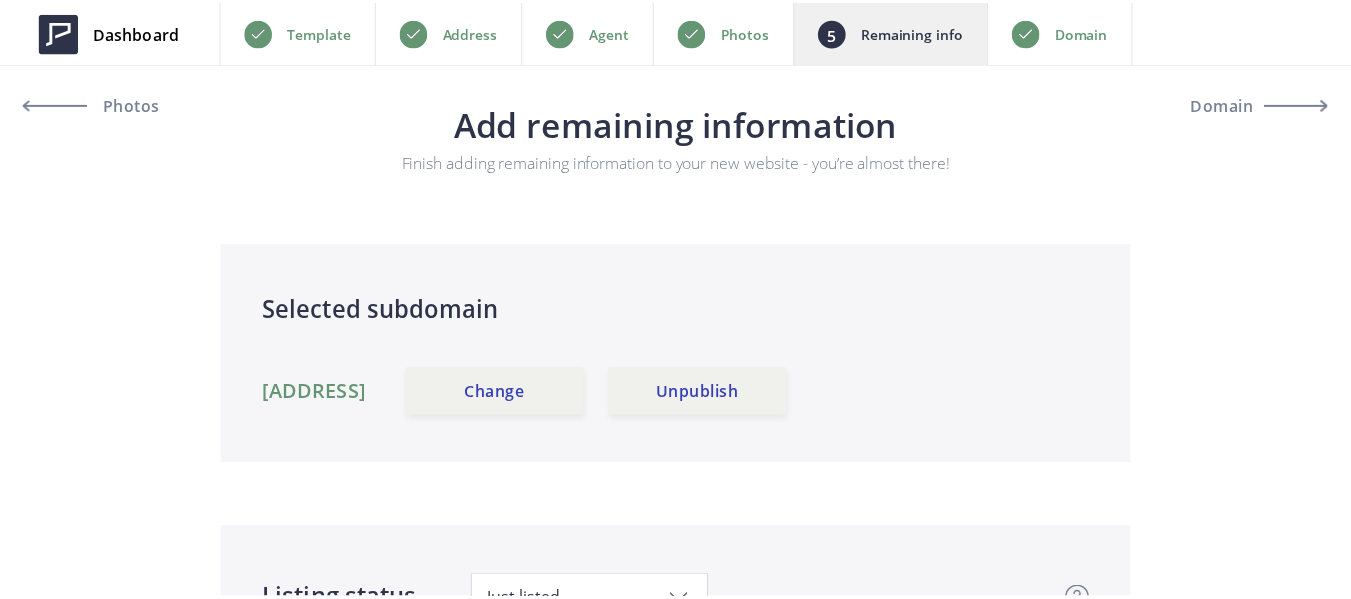 scroll, scrollTop: 0, scrollLeft: 0, axis: both 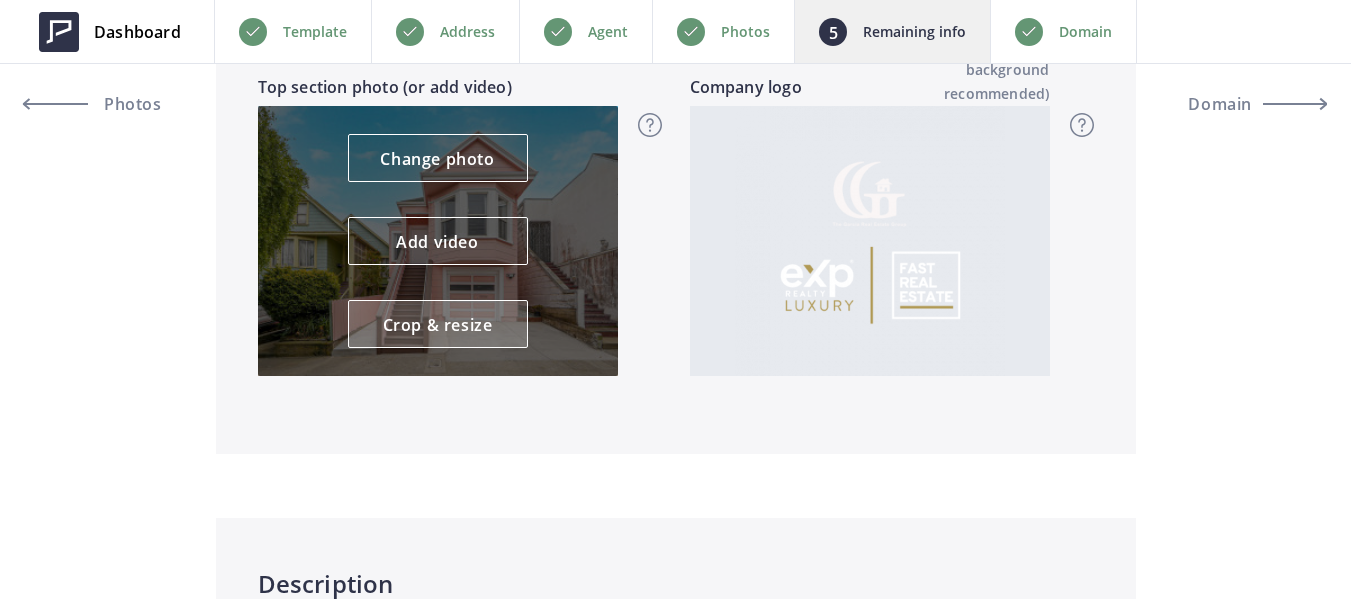click on "Crop & resize" at bounding box center (438, 324) 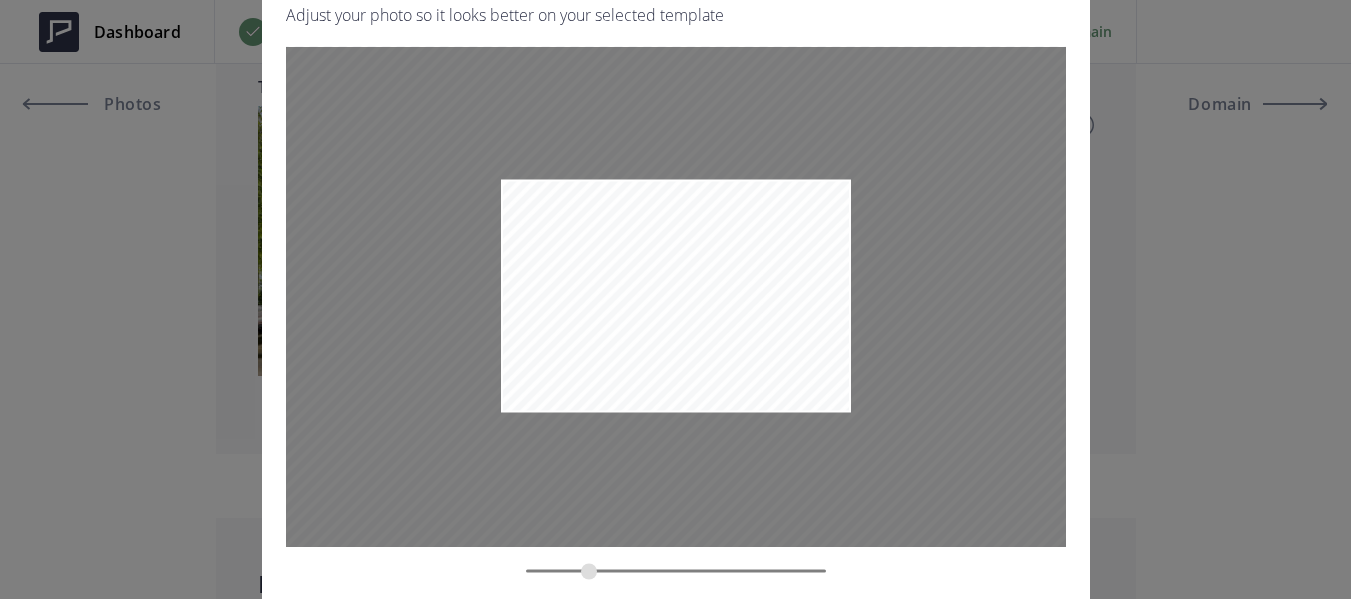 click at bounding box center [676, 570] 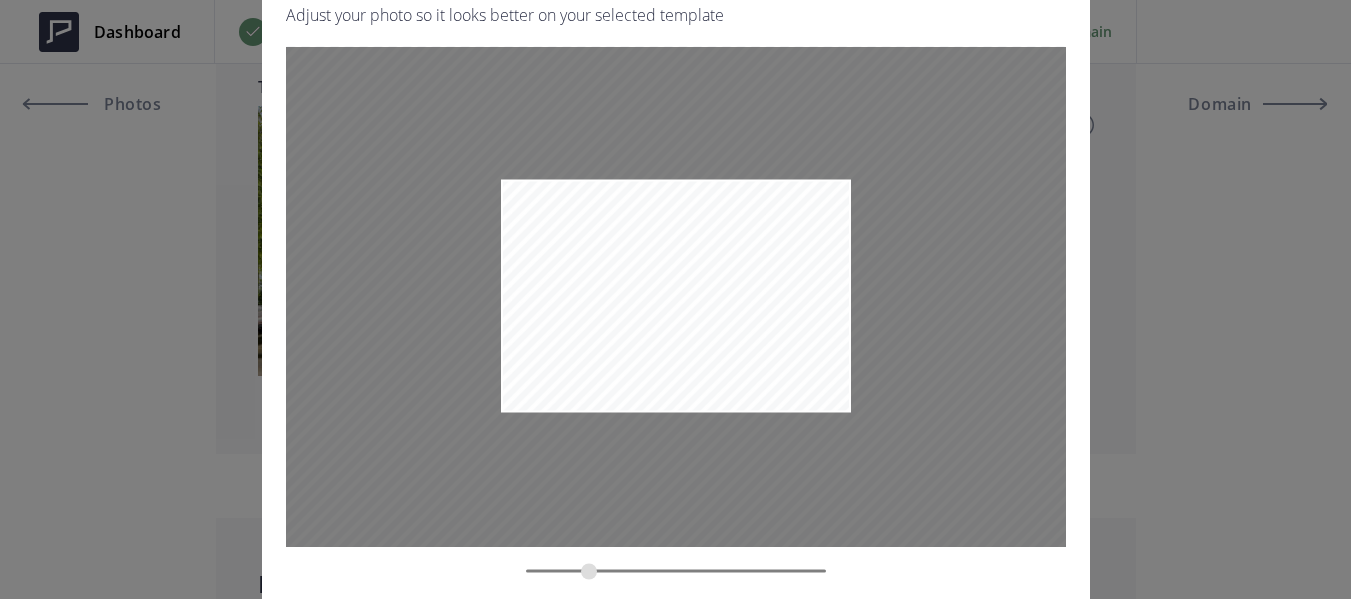 drag, startPoint x: 644, startPoint y: 236, endPoint x: 647, endPoint y: 254, distance: 18.248287 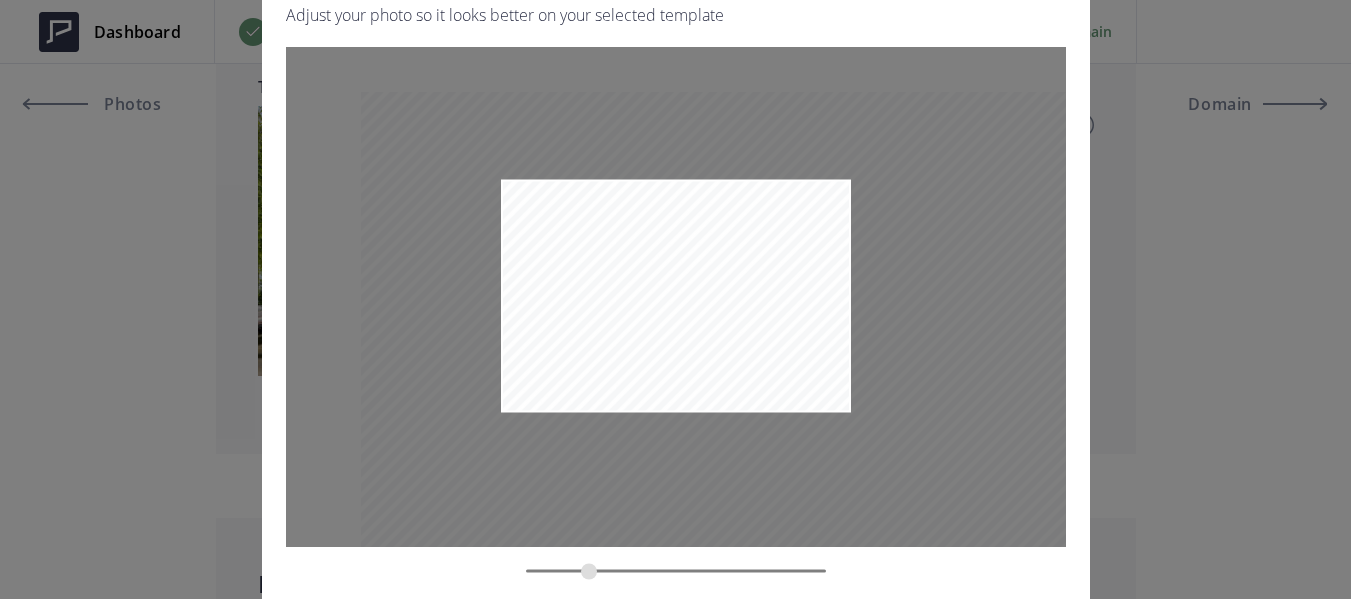 drag, startPoint x: 506, startPoint y: 186, endPoint x: 609, endPoint y: 244, distance: 118.20744 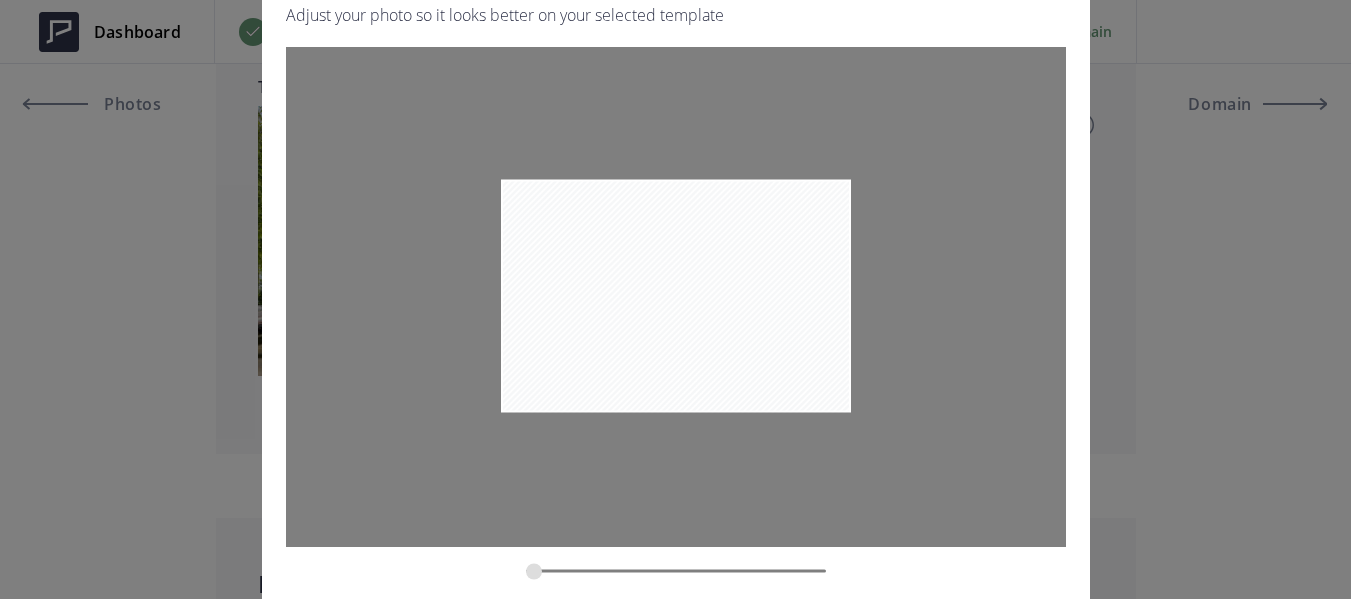 drag, startPoint x: 584, startPoint y: 570, endPoint x: 515, endPoint y: 481, distance: 112.61439 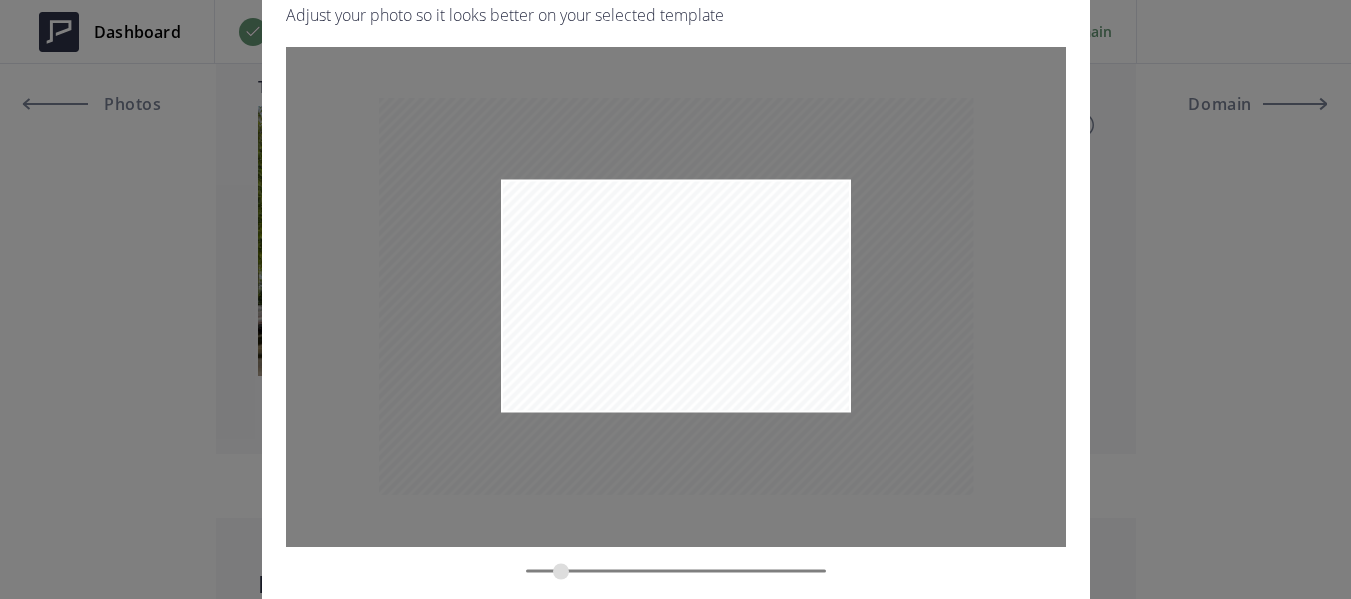 drag, startPoint x: 530, startPoint y: 574, endPoint x: 561, endPoint y: 574, distance: 31 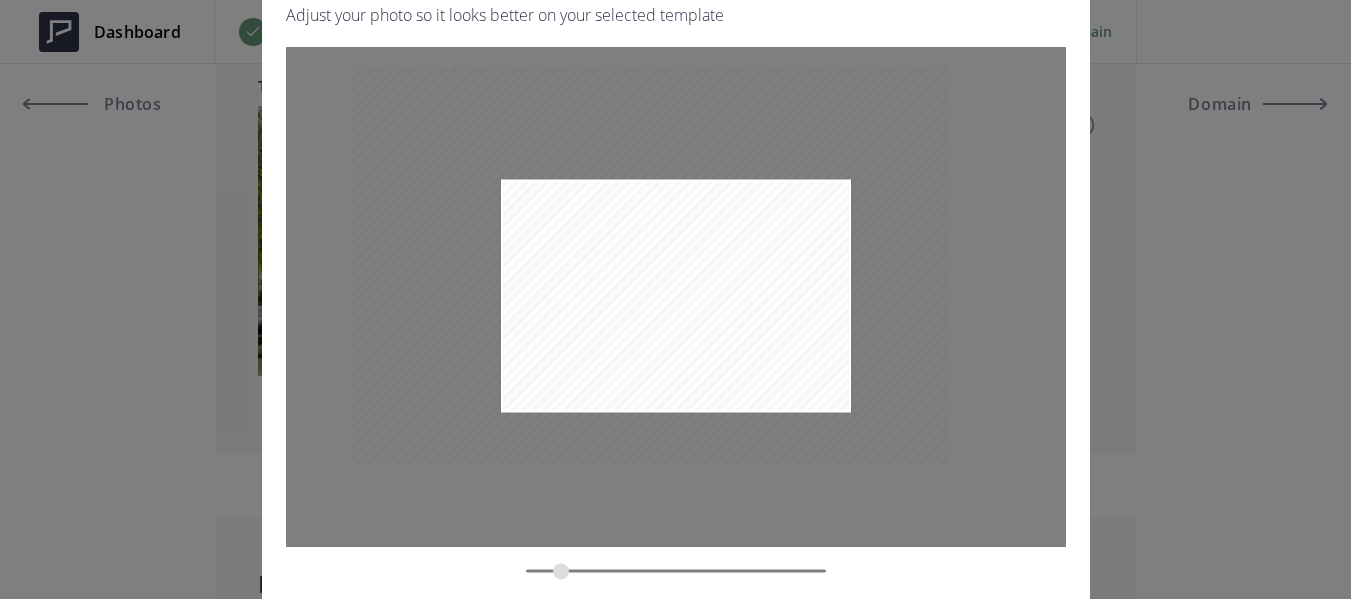 drag, startPoint x: 680, startPoint y: 356, endPoint x: 653, endPoint y: 325, distance: 41.109608 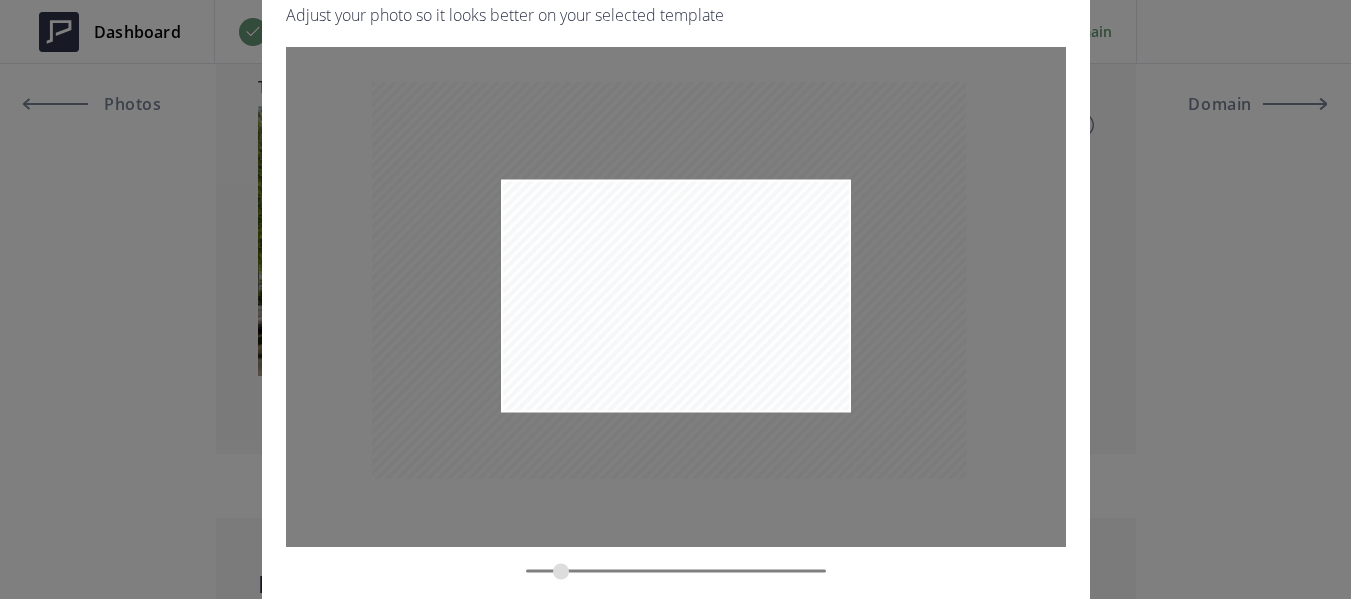 drag, startPoint x: 844, startPoint y: 408, endPoint x: 864, endPoint y: 423, distance: 25 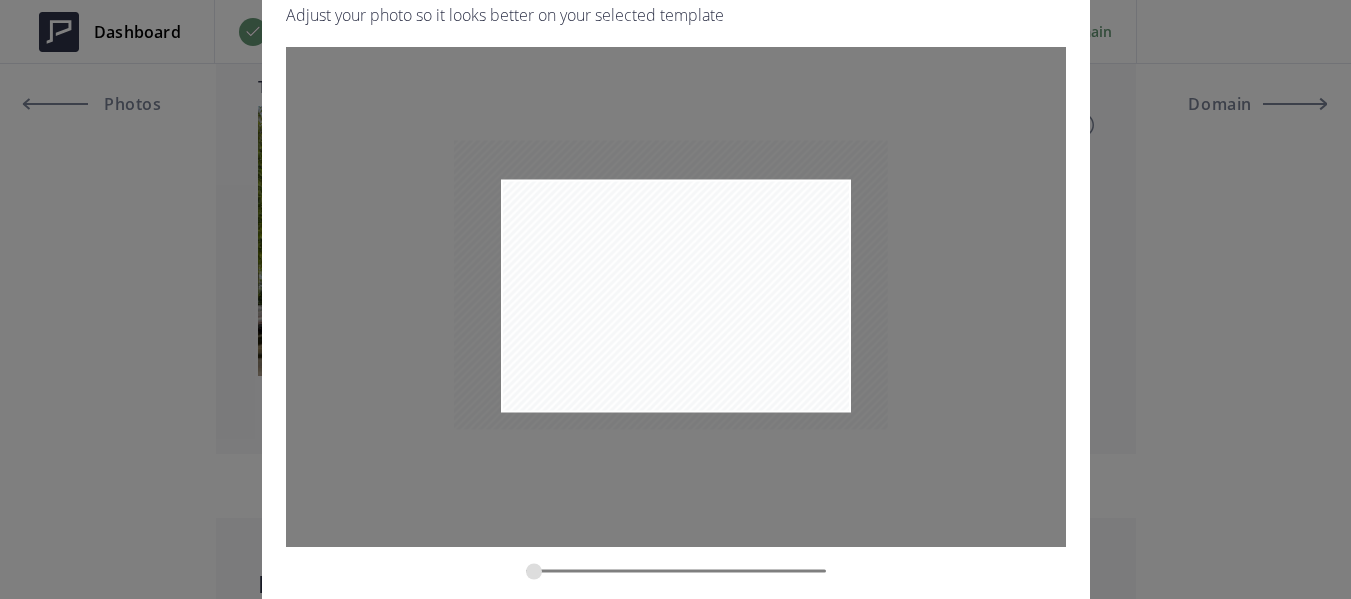 type on "0.1823" 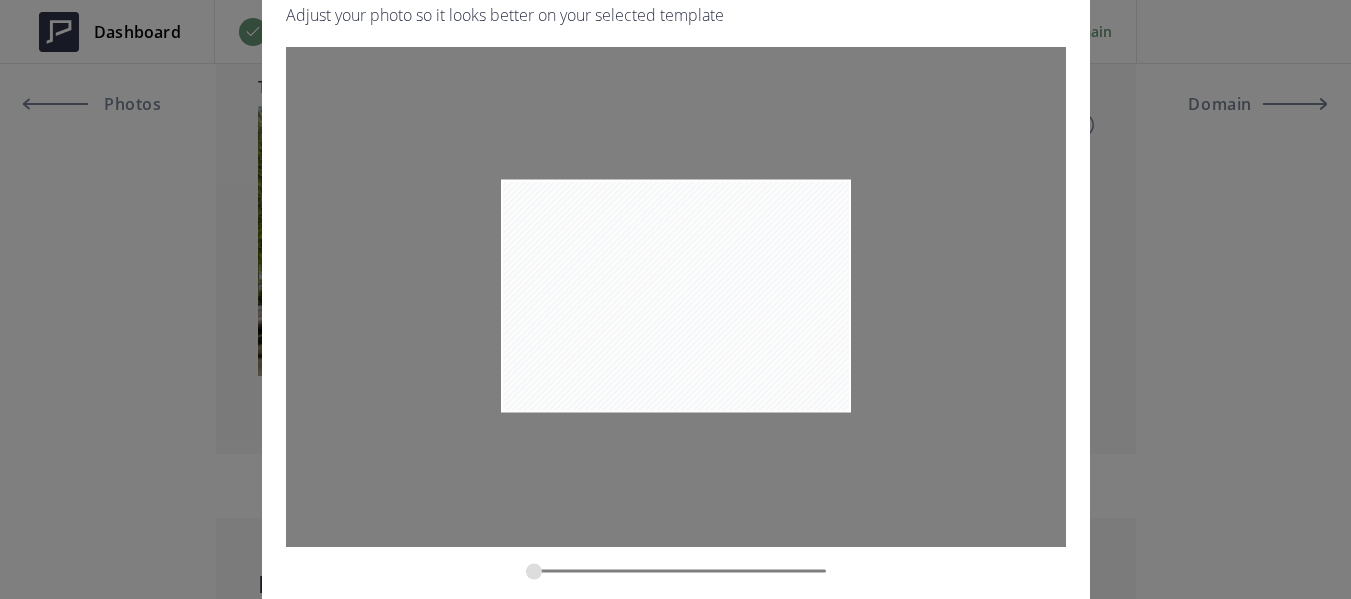 click on "Crop & resize photo     Adjust your photo so it looks better on your selected template     Cancel   Crop" at bounding box center (675, 299) 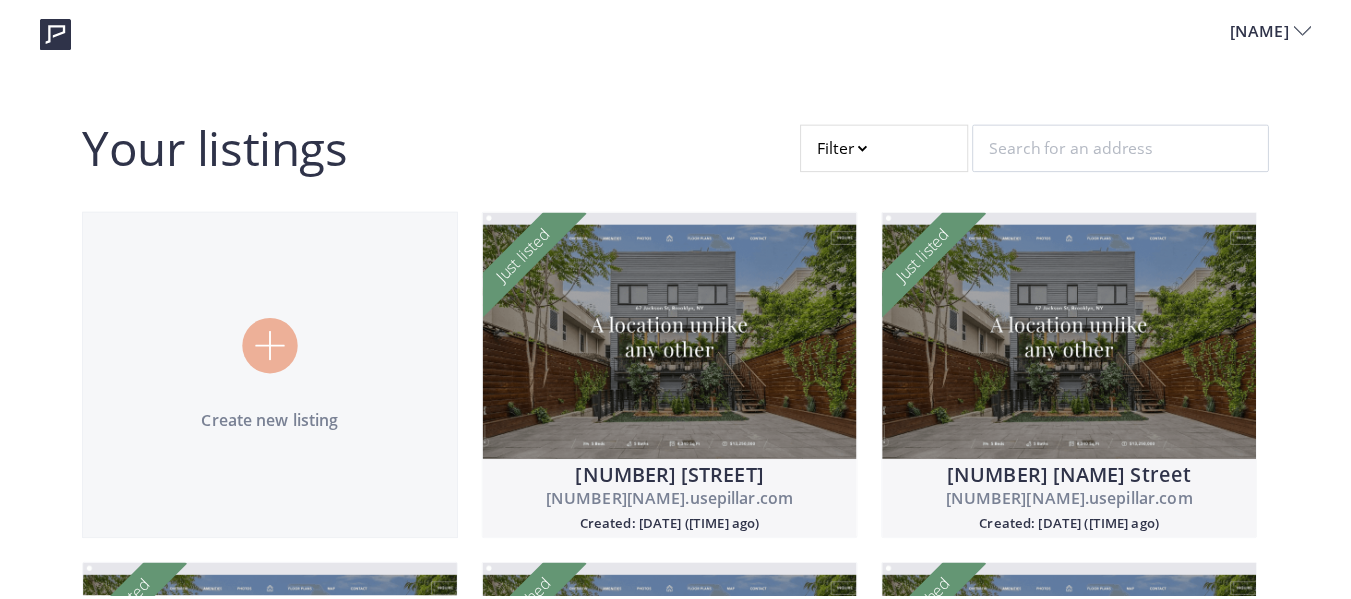 scroll, scrollTop: 0, scrollLeft: 0, axis: both 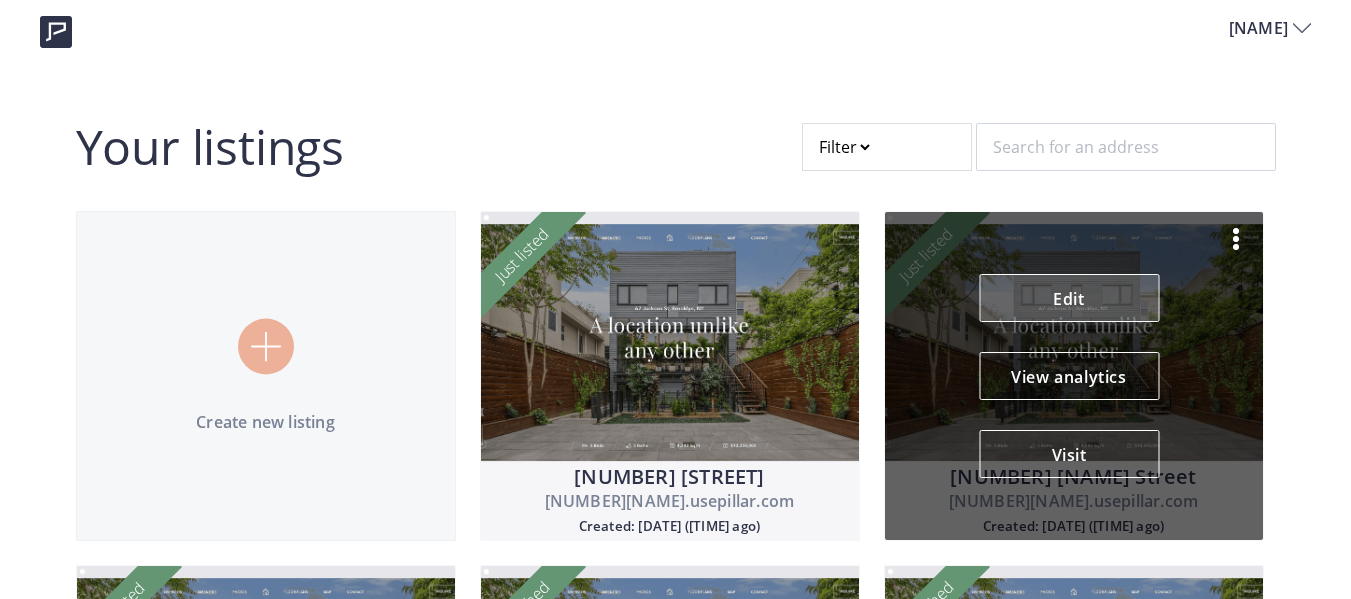 click on "Edit" at bounding box center [1069, 298] 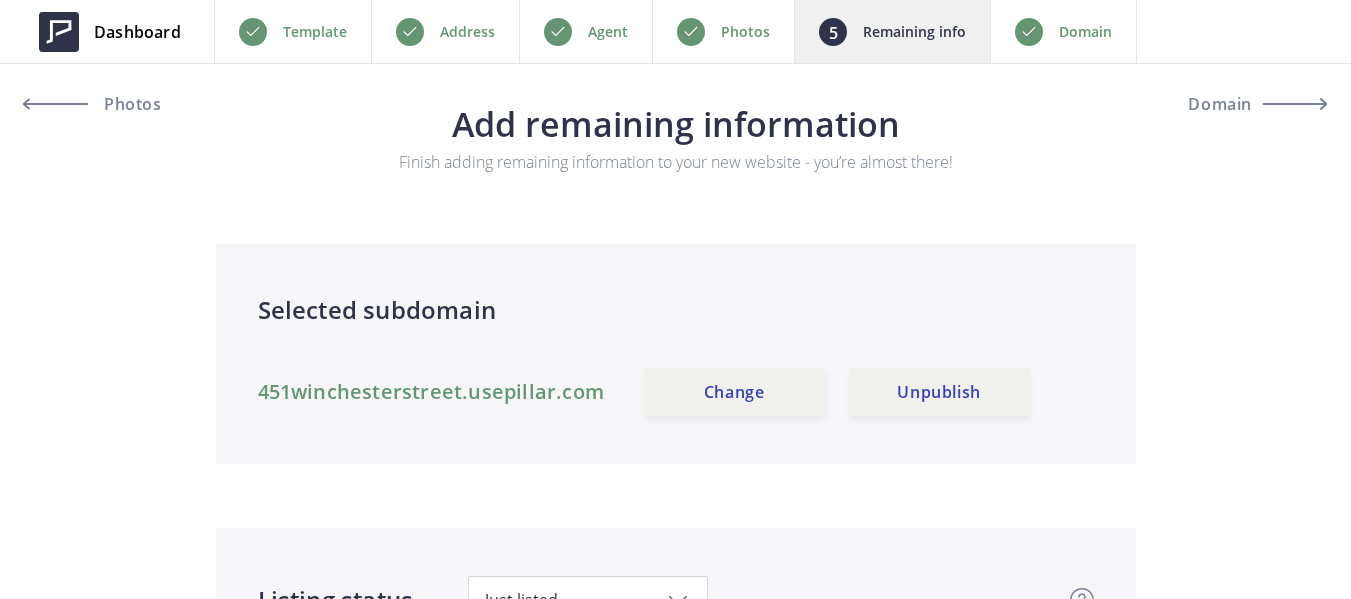 scroll, scrollTop: 0, scrollLeft: 0, axis: both 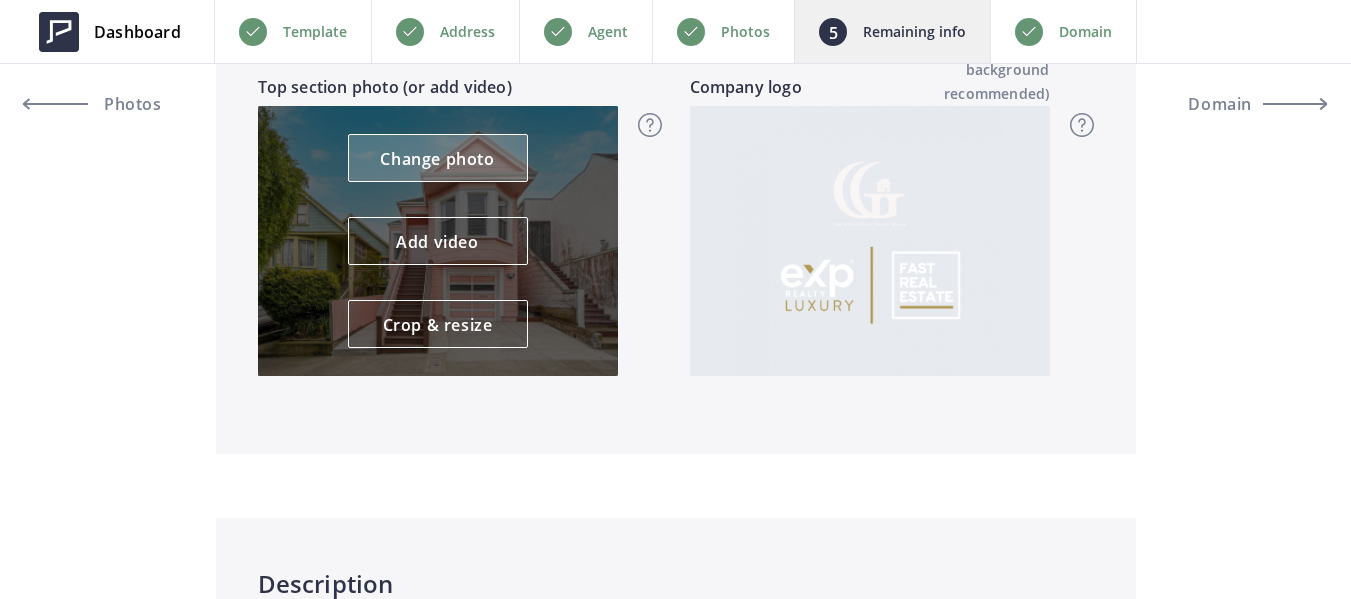 click on "Change photo" at bounding box center [438, 158] 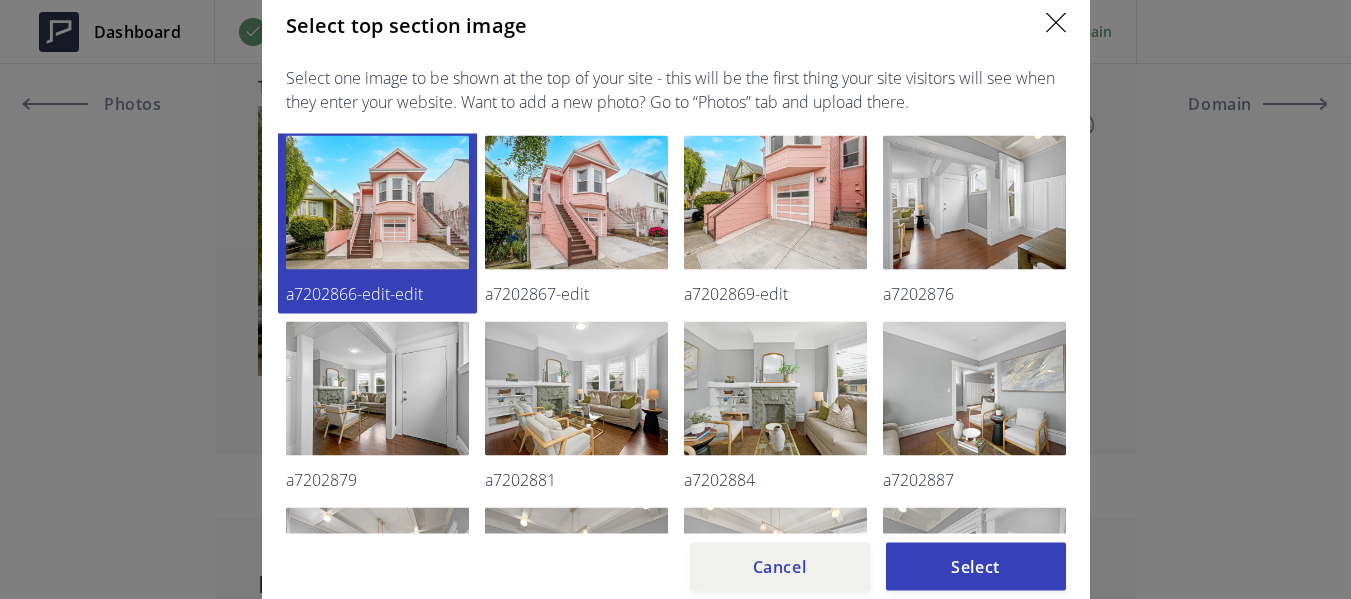 scroll, scrollTop: 0, scrollLeft: 0, axis: both 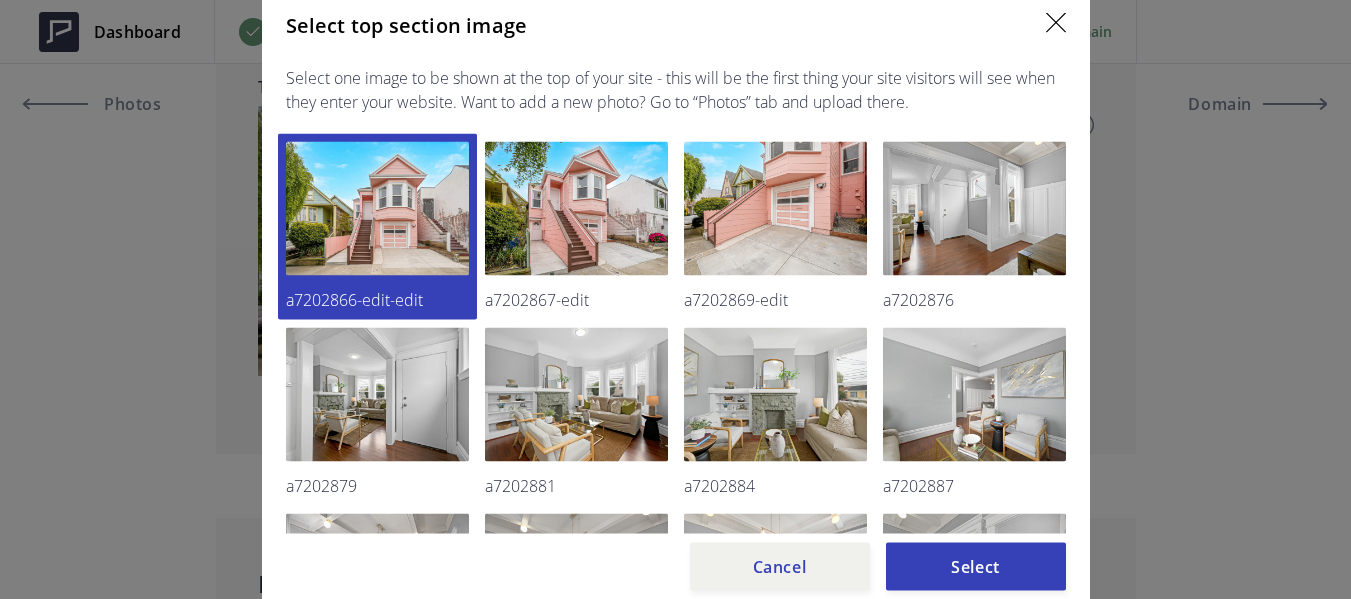 click at bounding box center (1056, 23) 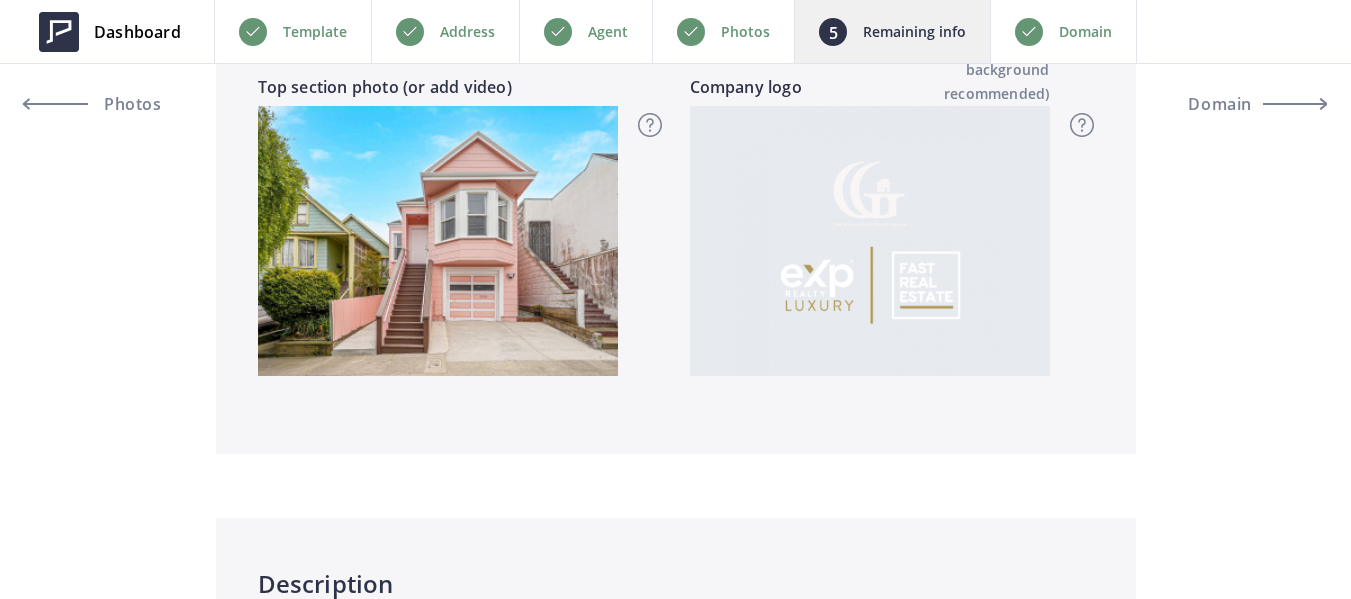 click on "Photos" at bounding box center (745, 32) 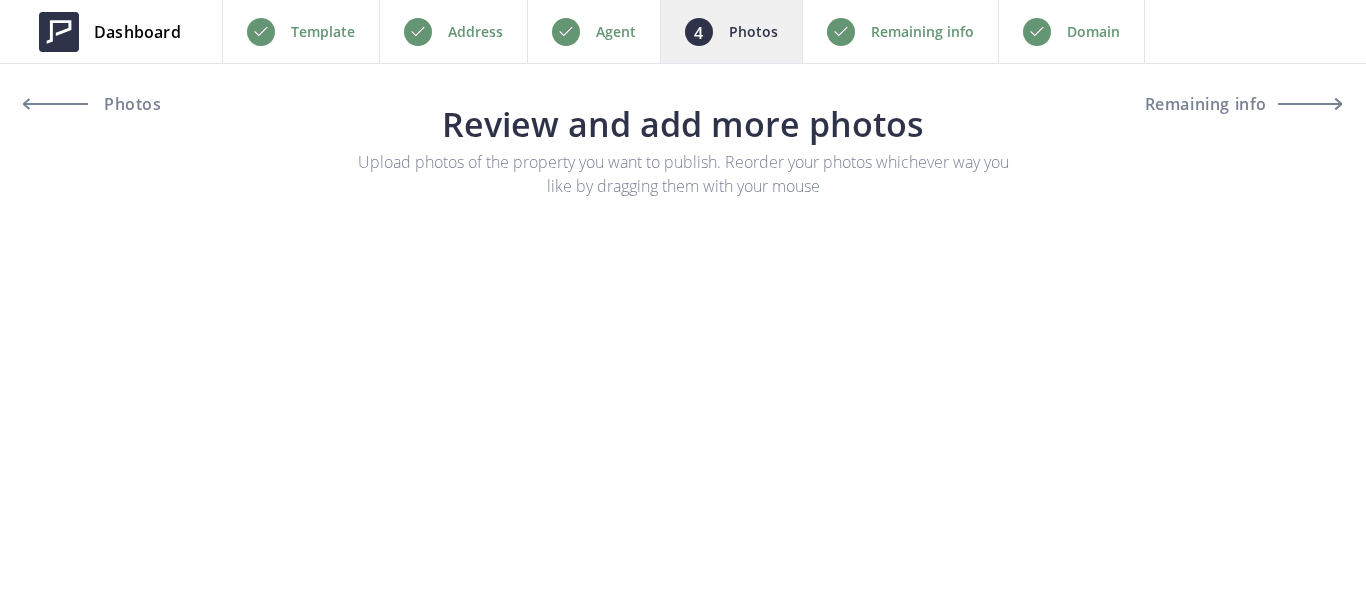 scroll, scrollTop: 0, scrollLeft: 0, axis: both 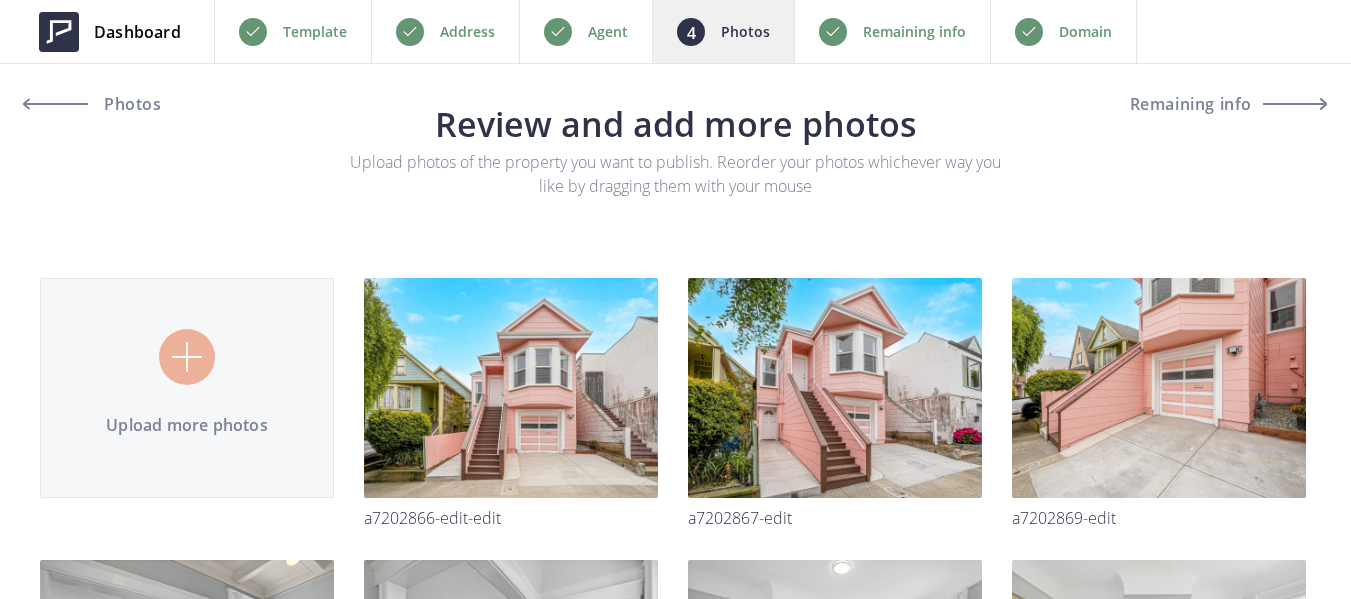click at bounding box center (675, 1930) 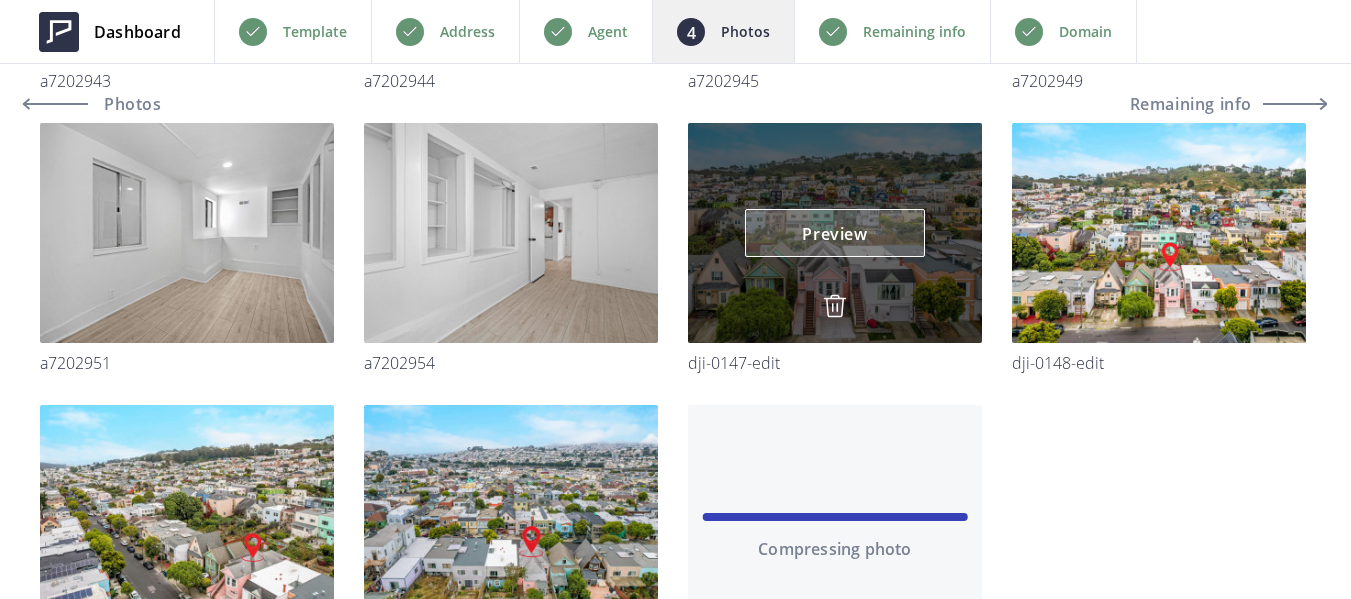 scroll, scrollTop: 3230, scrollLeft: 0, axis: vertical 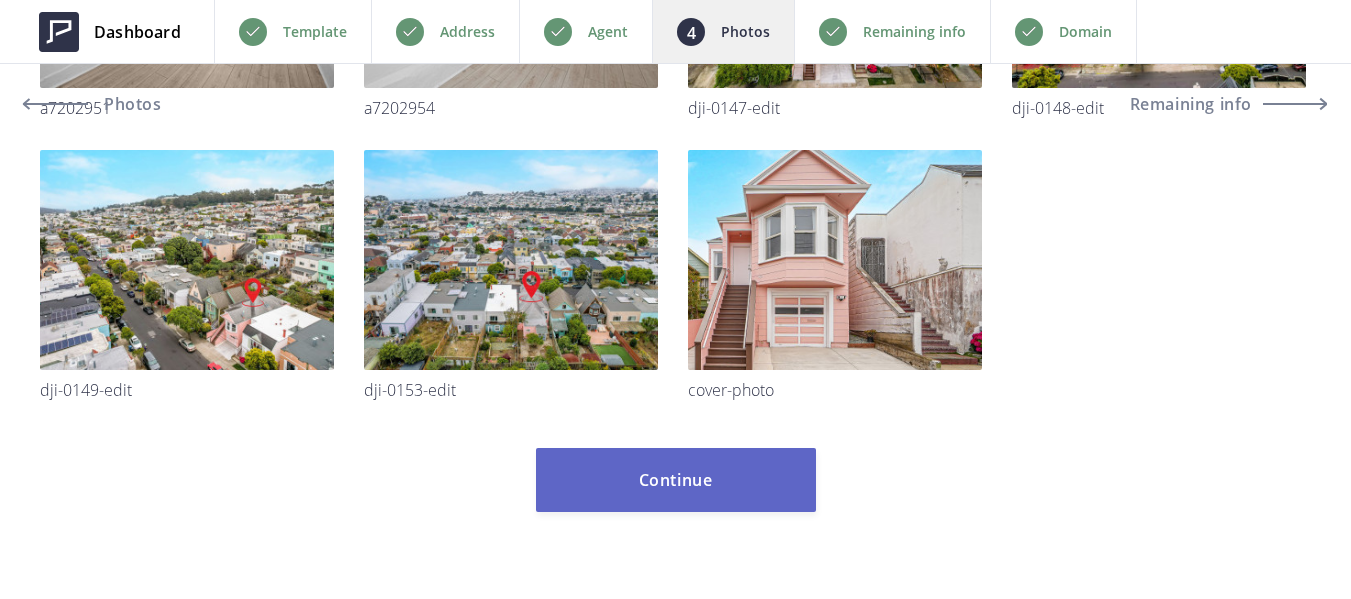 click on "Continue" at bounding box center (676, 480) 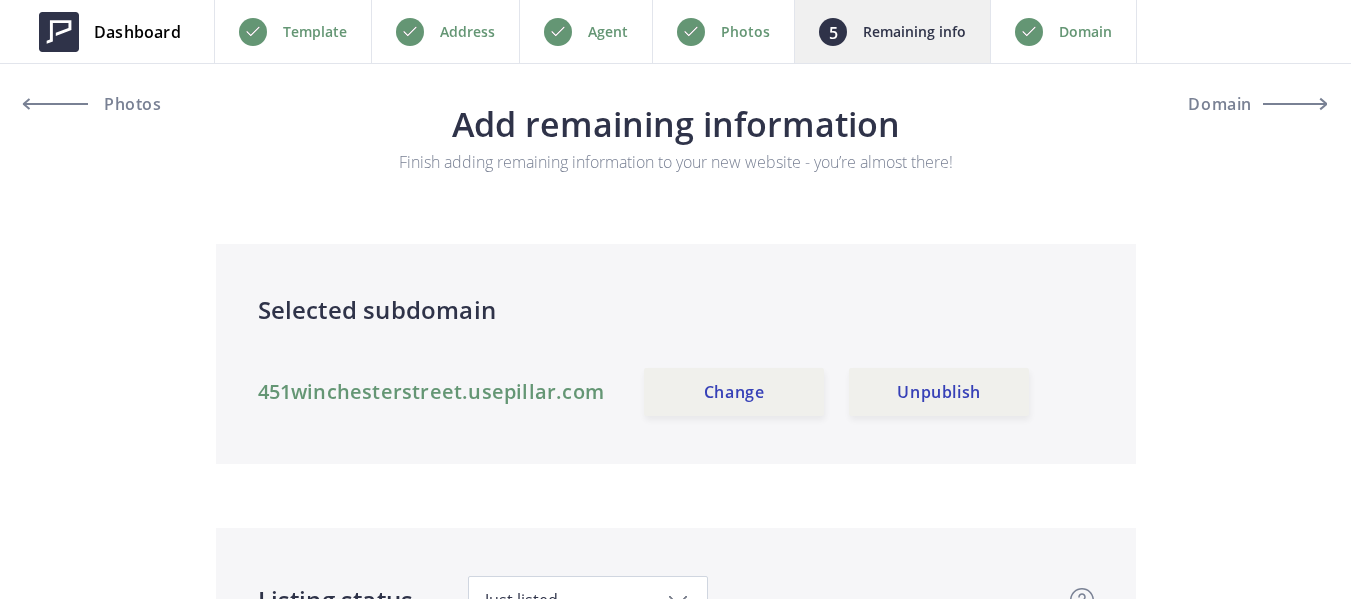 scroll, scrollTop: 0, scrollLeft: 0, axis: both 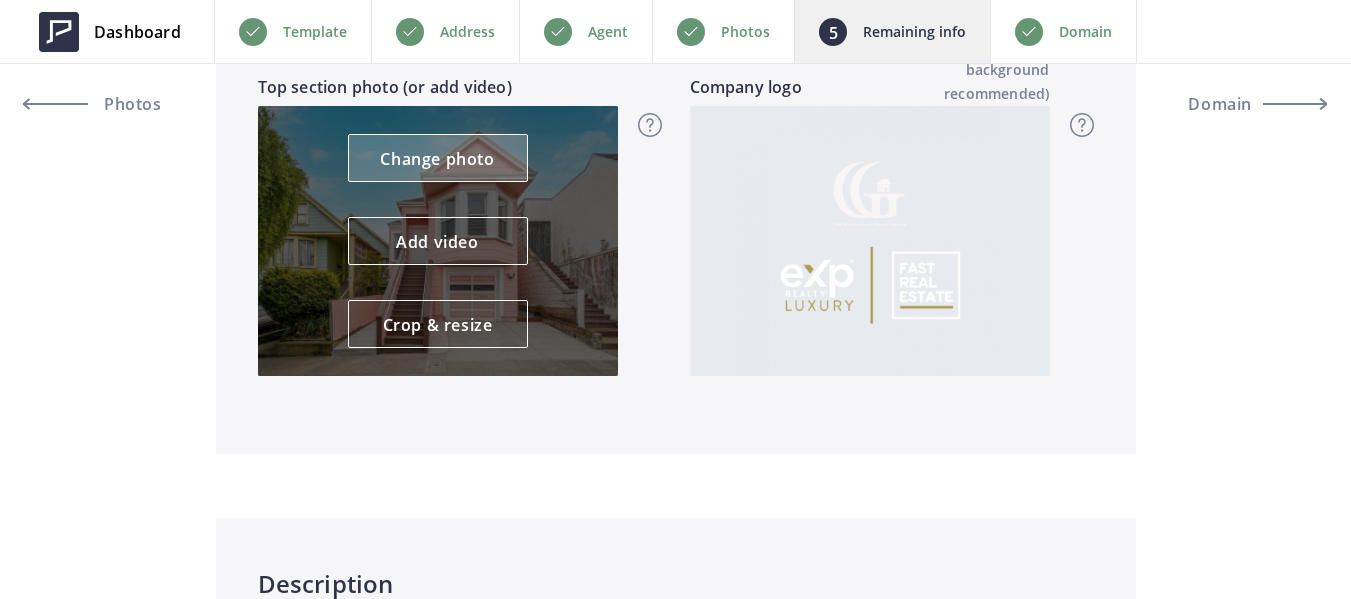 click on "Change photo" at bounding box center (438, 158) 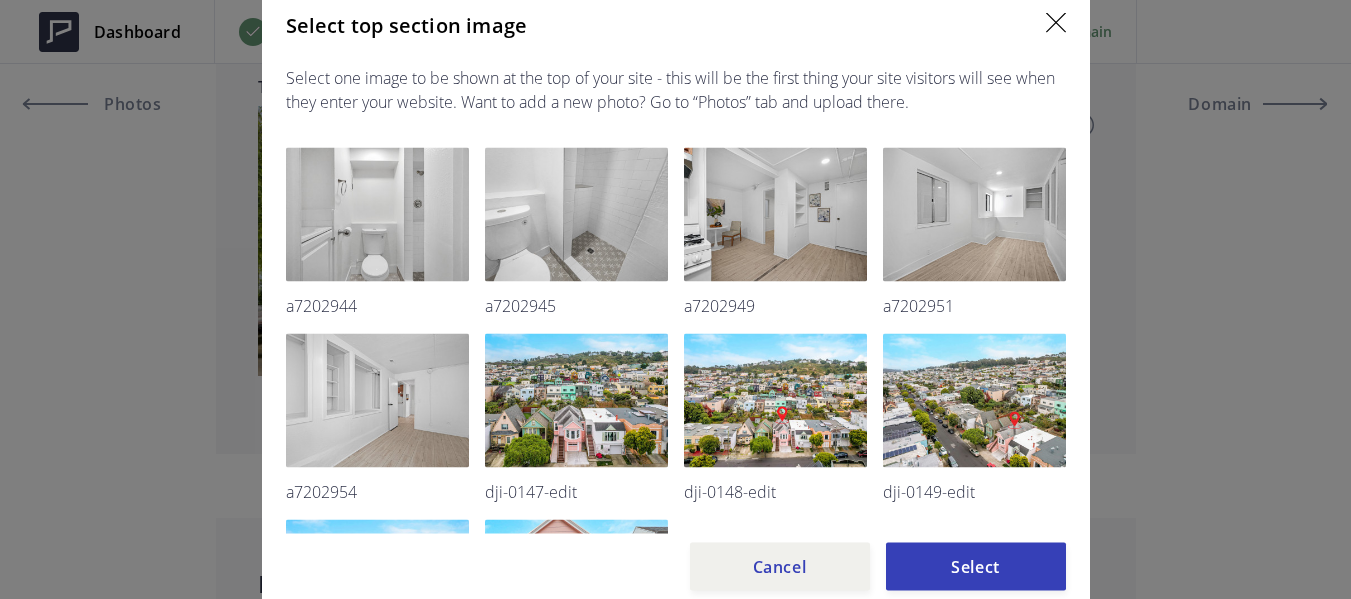 scroll, scrollTop: 1832, scrollLeft: 0, axis: vertical 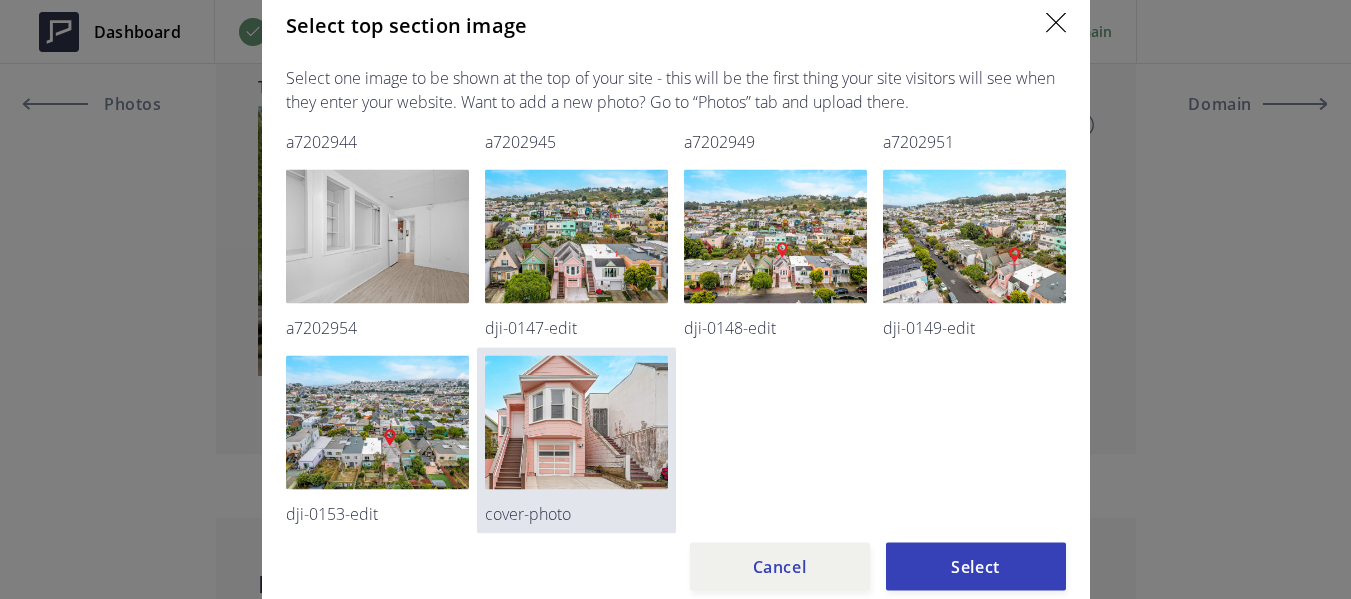 click at bounding box center (576, 422) 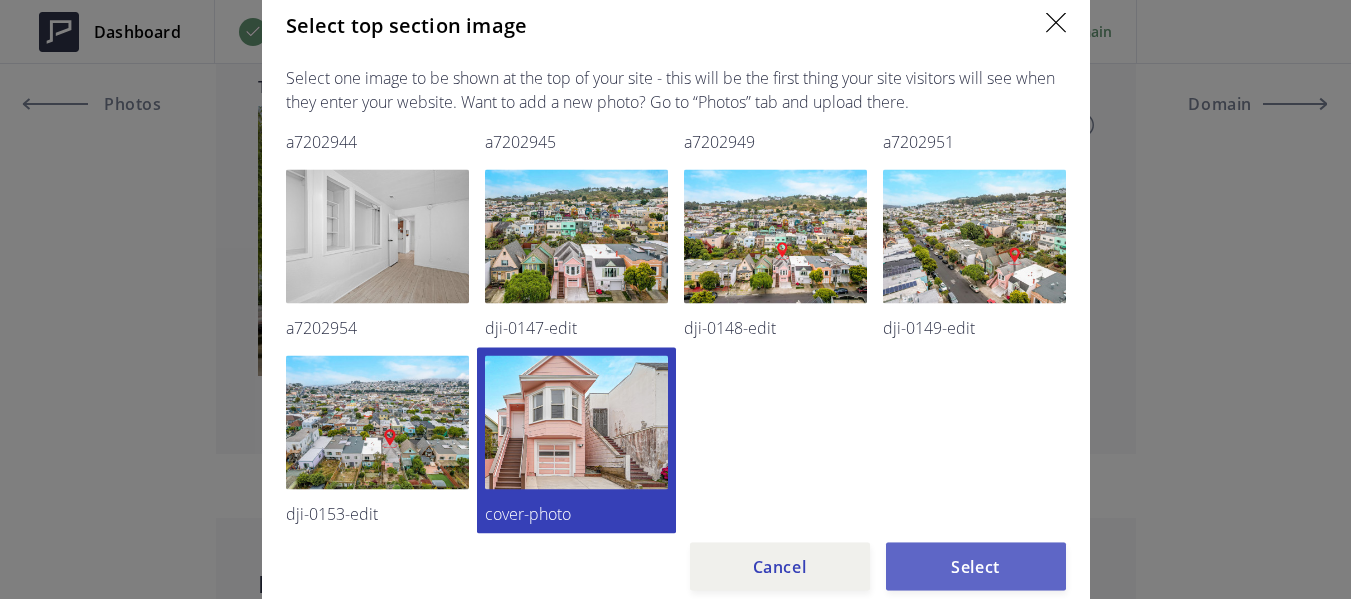 click on "Select" at bounding box center [976, 566] 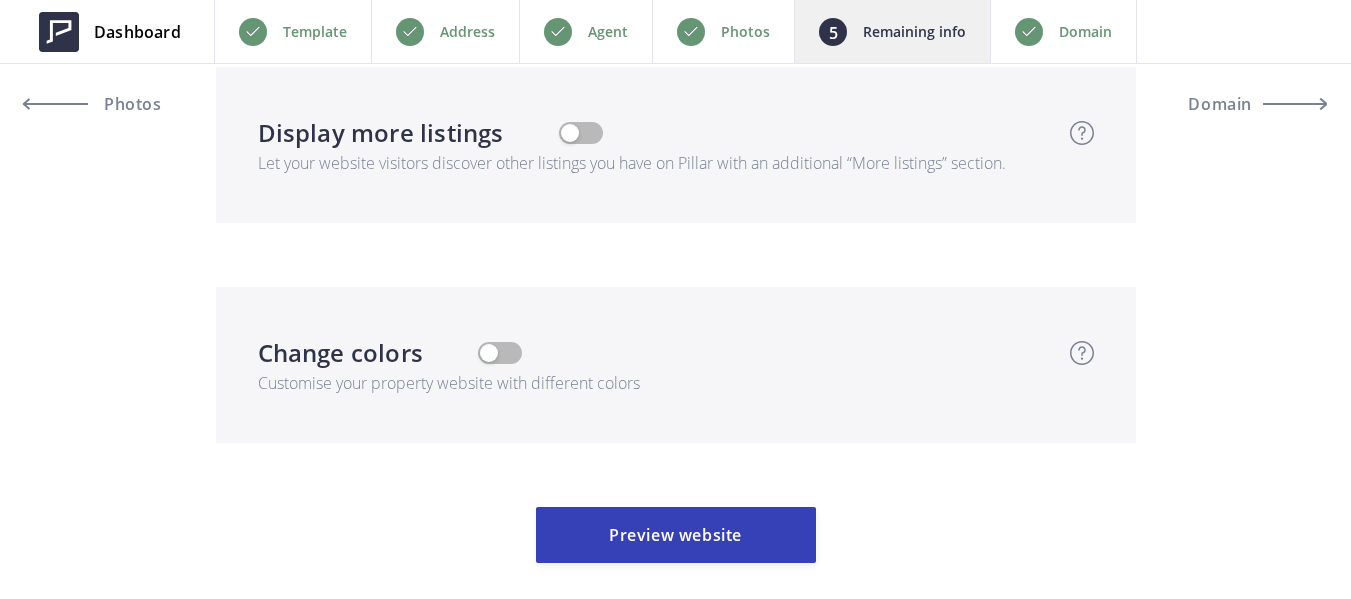scroll, scrollTop: 7014, scrollLeft: 0, axis: vertical 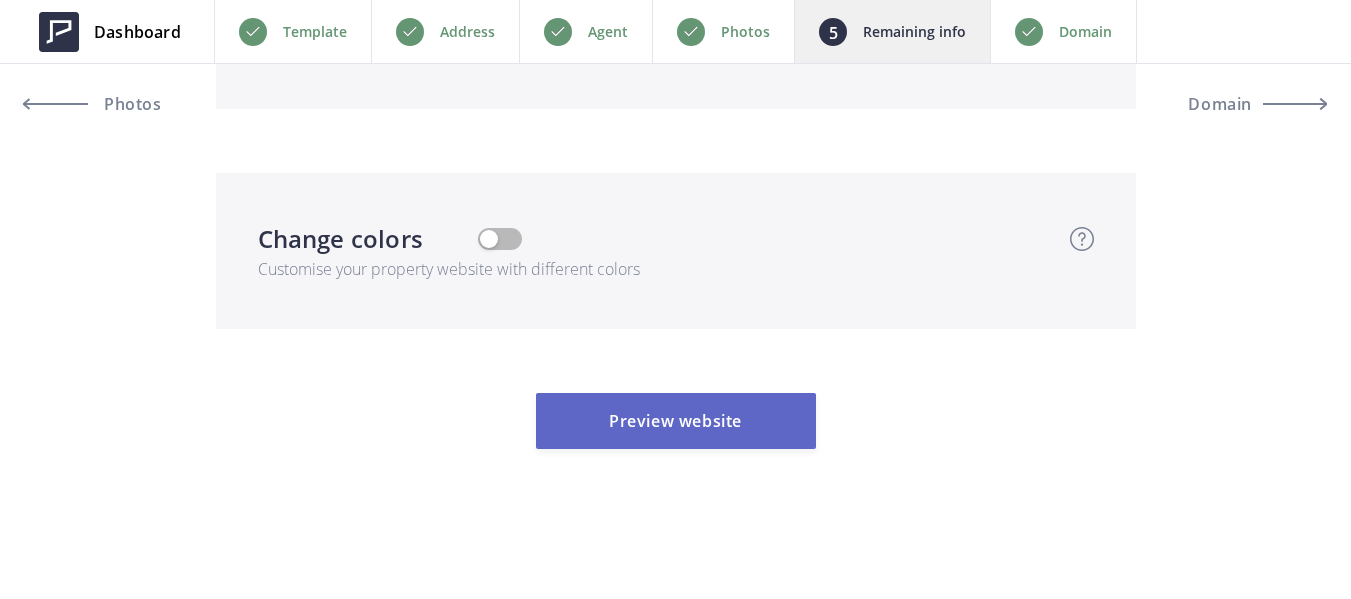 click on "Preview website" at bounding box center [676, 421] 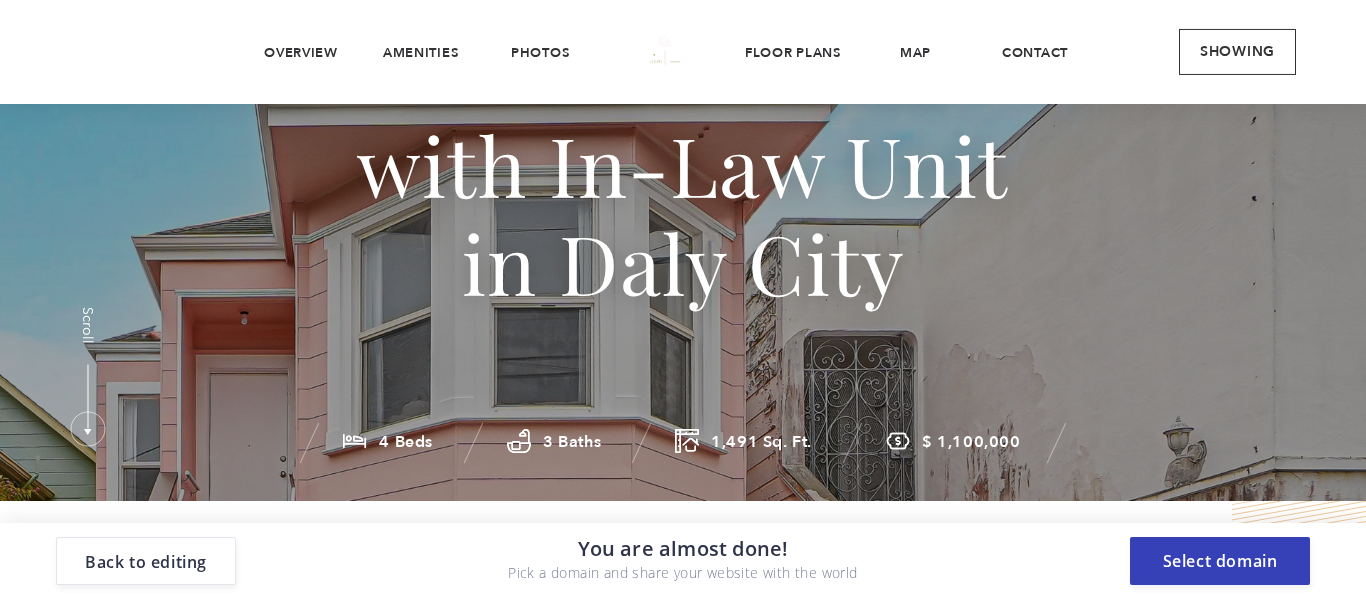 scroll, scrollTop: 200, scrollLeft: 0, axis: vertical 